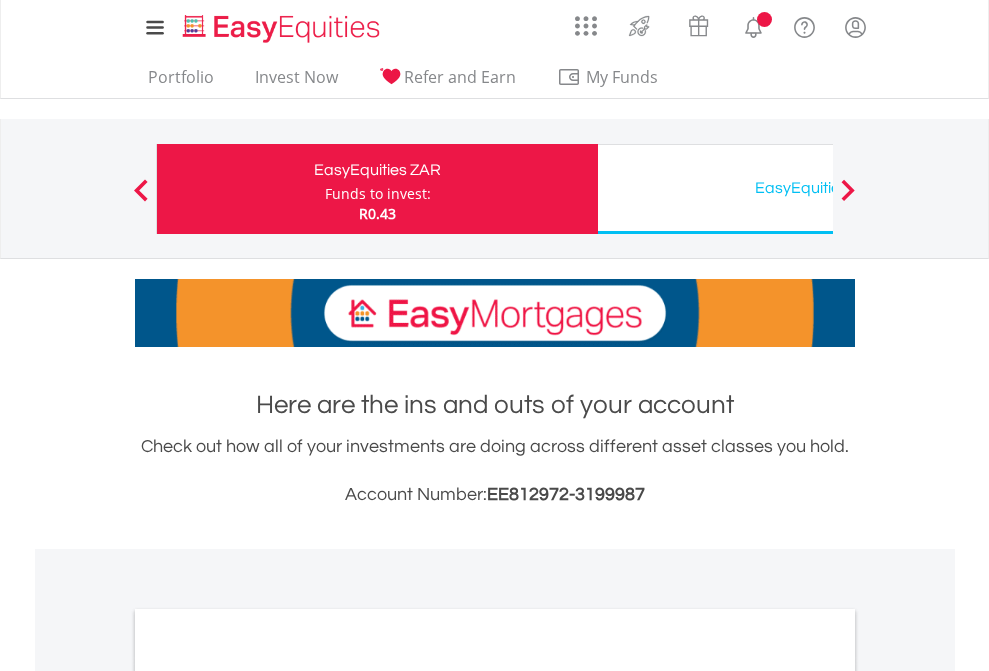 scroll, scrollTop: 0, scrollLeft: 0, axis: both 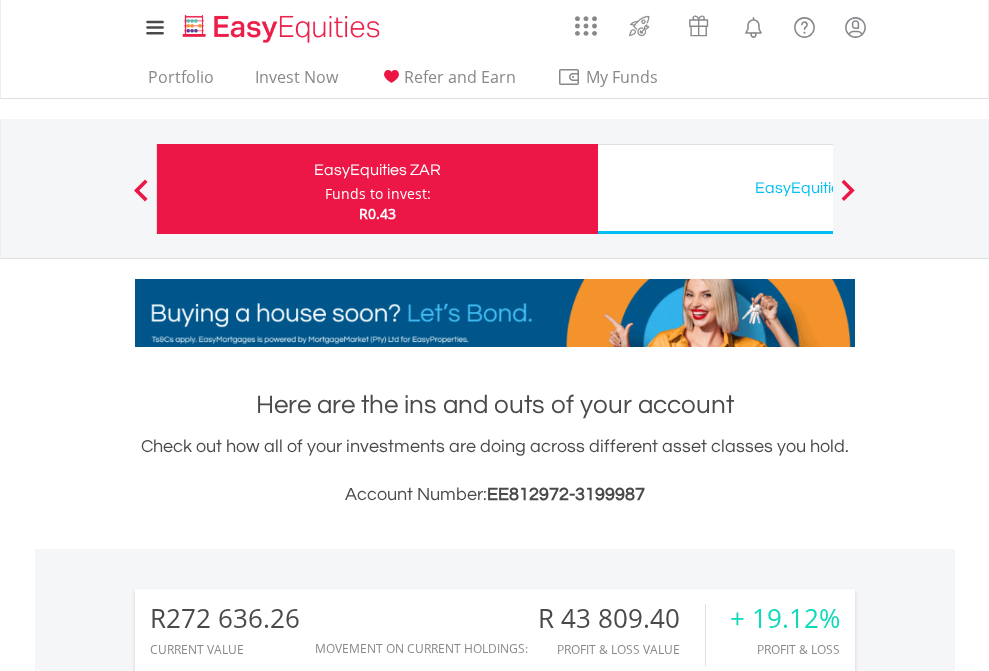 click on "Funds to invest:" at bounding box center (378, 194) 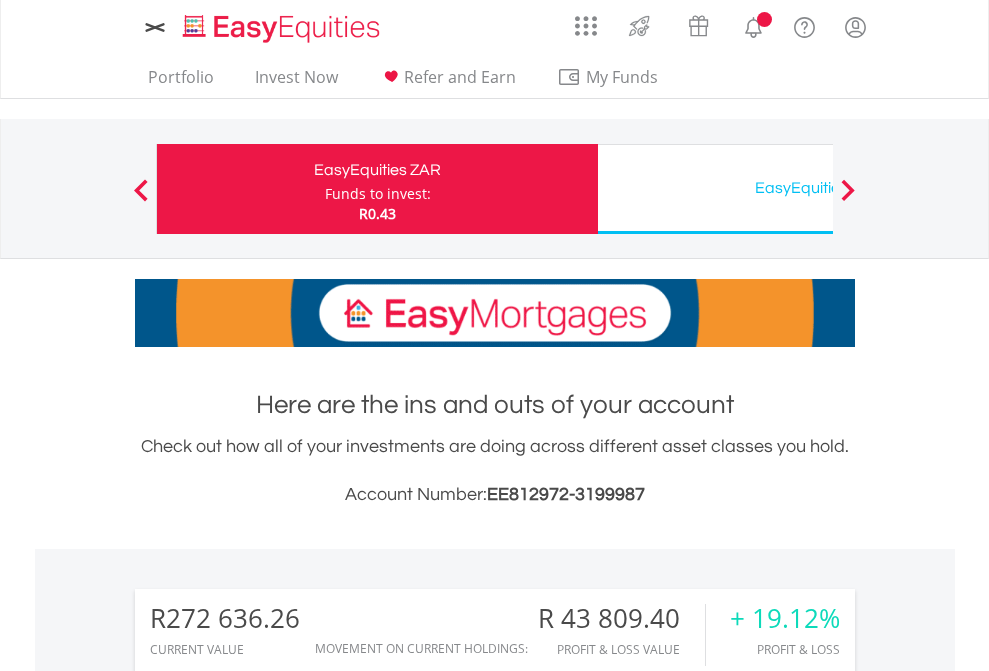 scroll, scrollTop: 0, scrollLeft: 0, axis: both 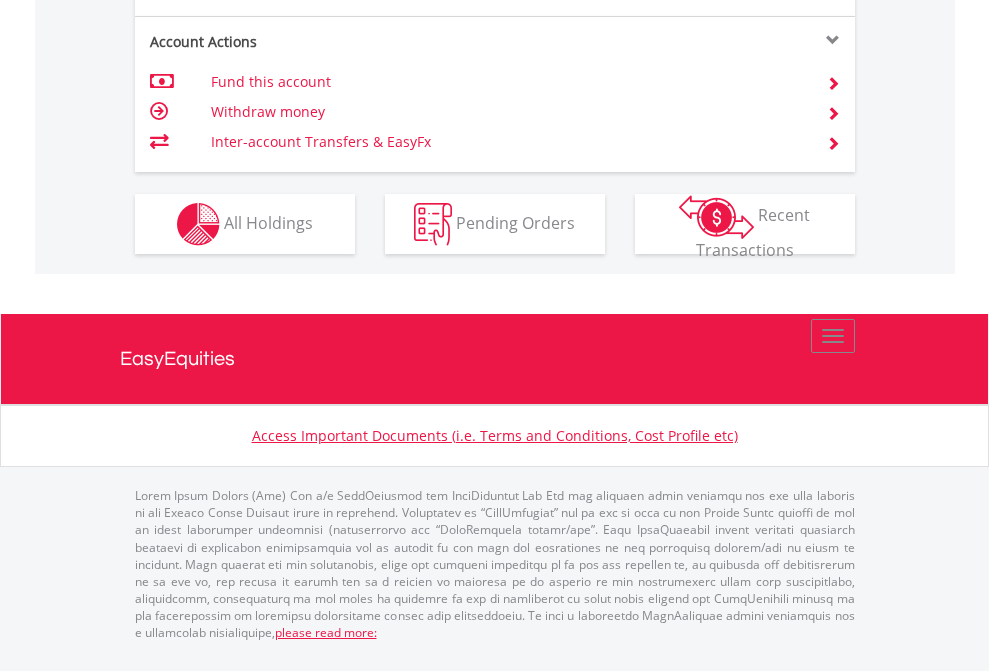 click on "Investment types" at bounding box center (706, -337) 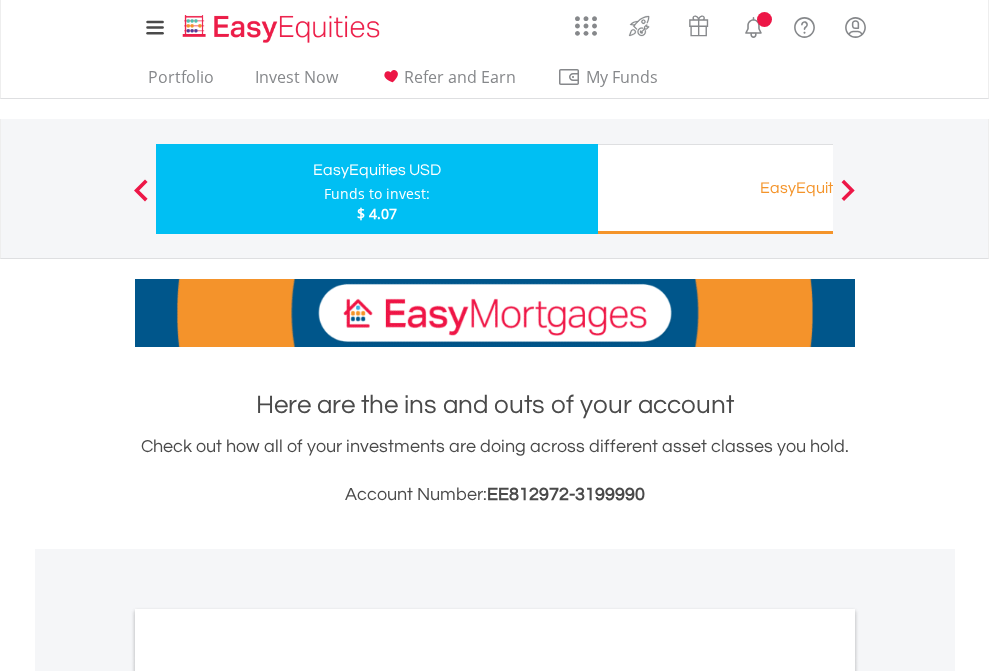 scroll, scrollTop: 0, scrollLeft: 0, axis: both 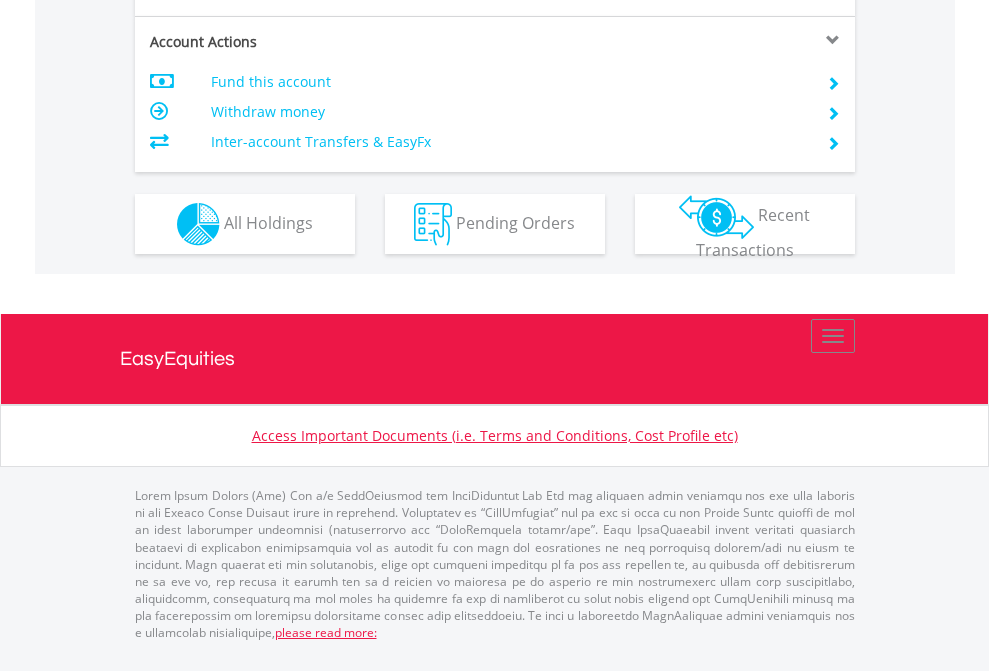 click on "Investment types" at bounding box center [706, -337] 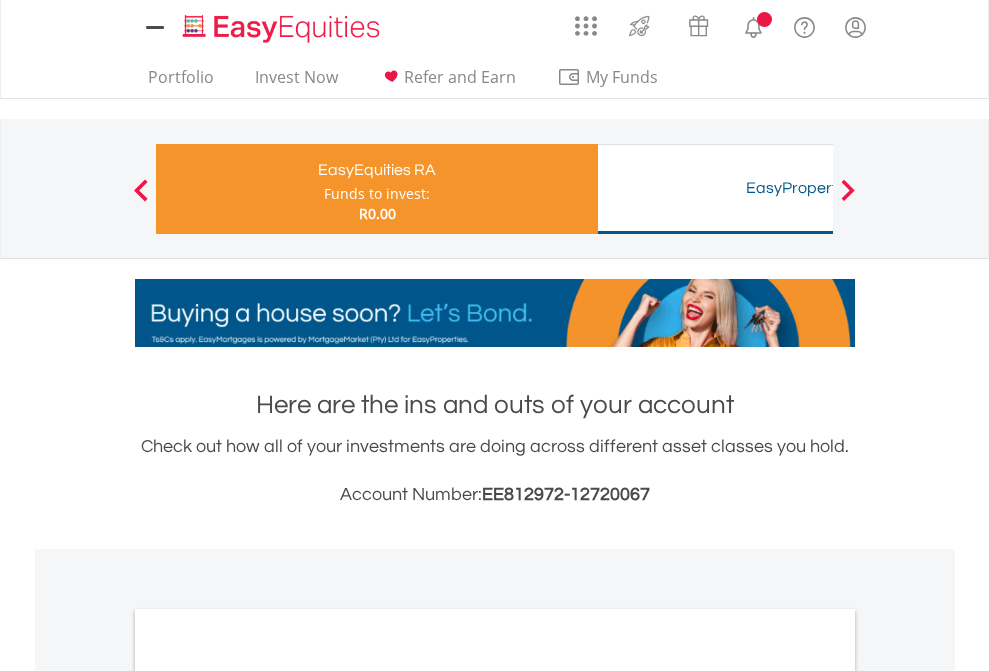 scroll, scrollTop: 0, scrollLeft: 0, axis: both 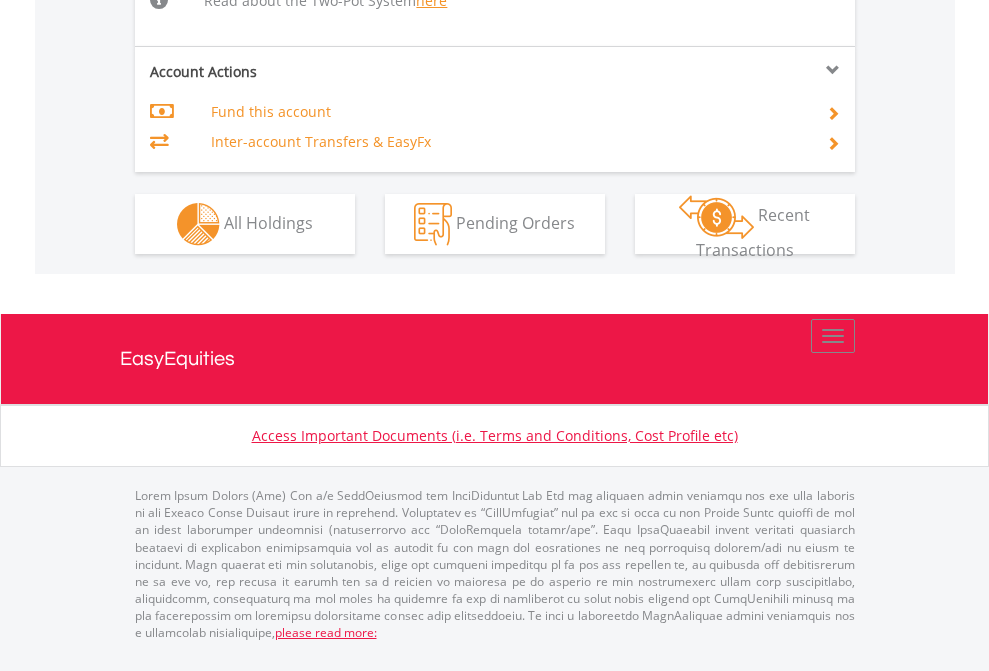 click on "Investment types" at bounding box center [706, -498] 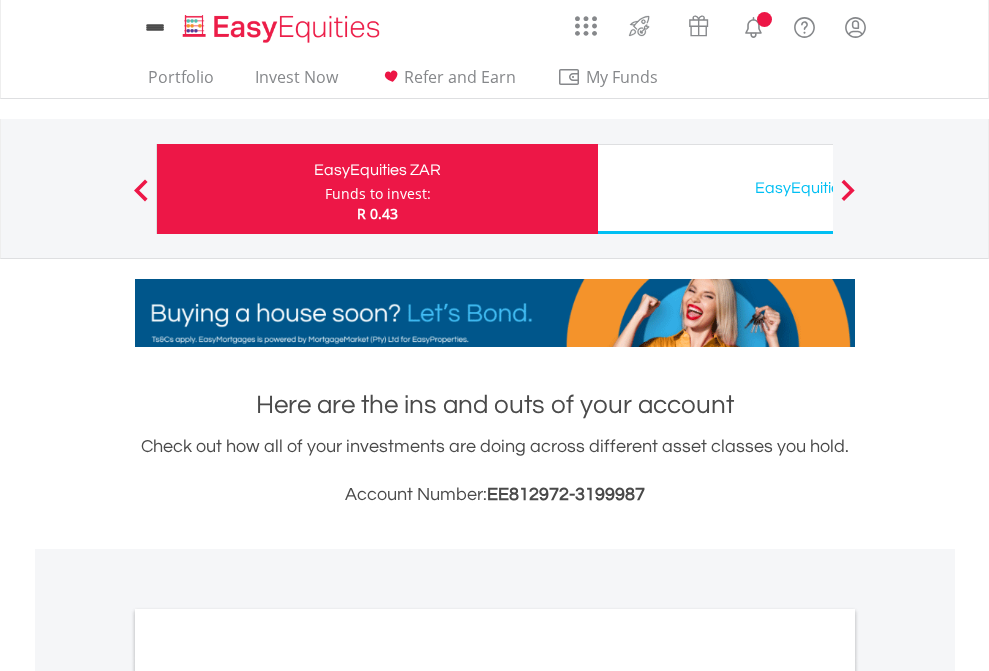 scroll, scrollTop: 0, scrollLeft: 0, axis: both 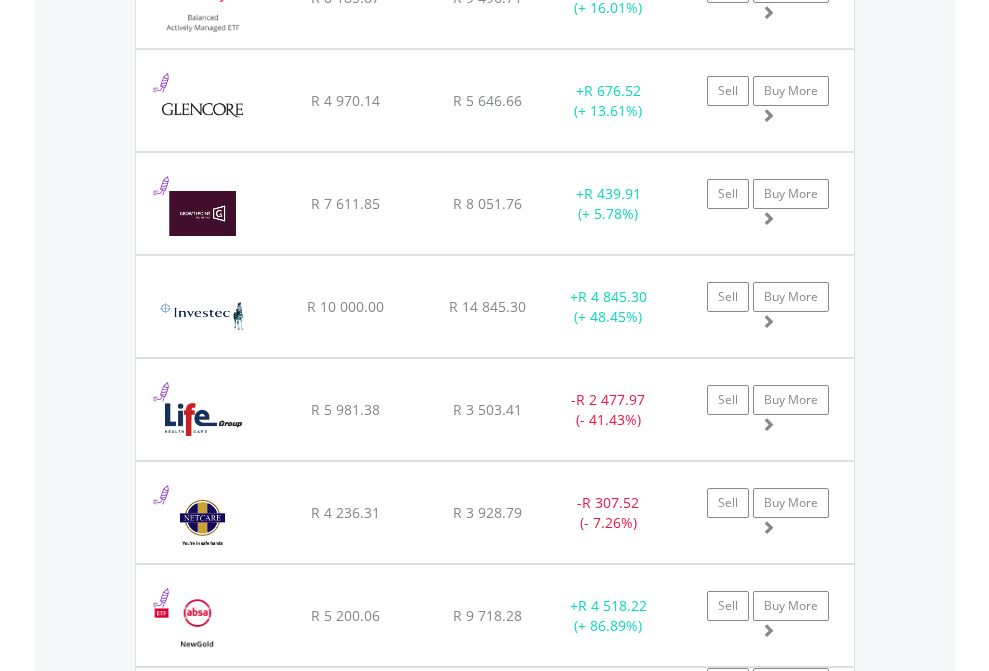 click on "EasyEquities USD" at bounding box center [818, -2197] 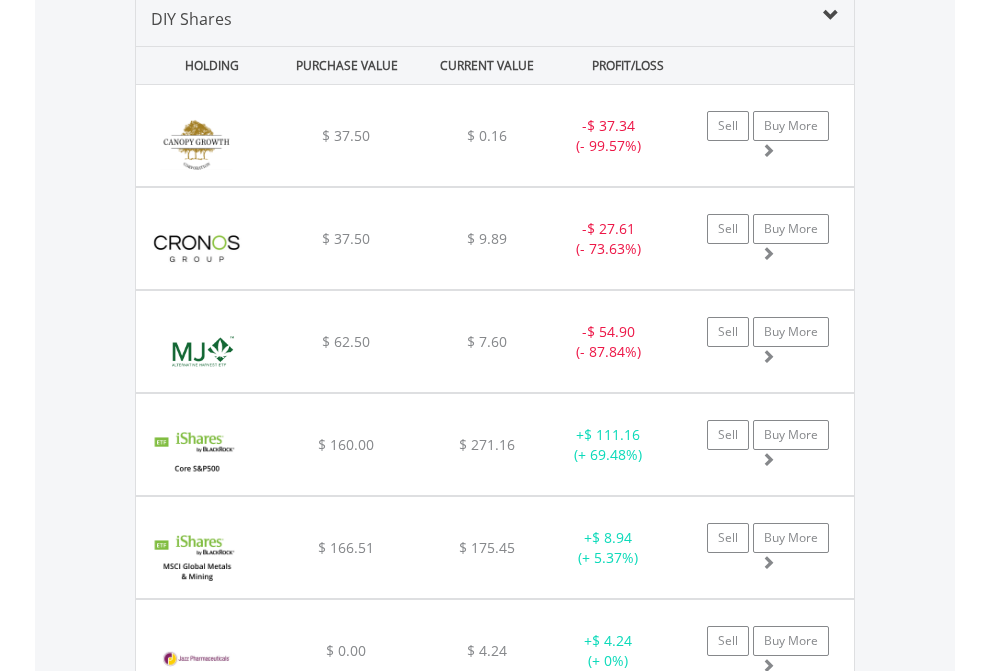 scroll, scrollTop: 1933, scrollLeft: 0, axis: vertical 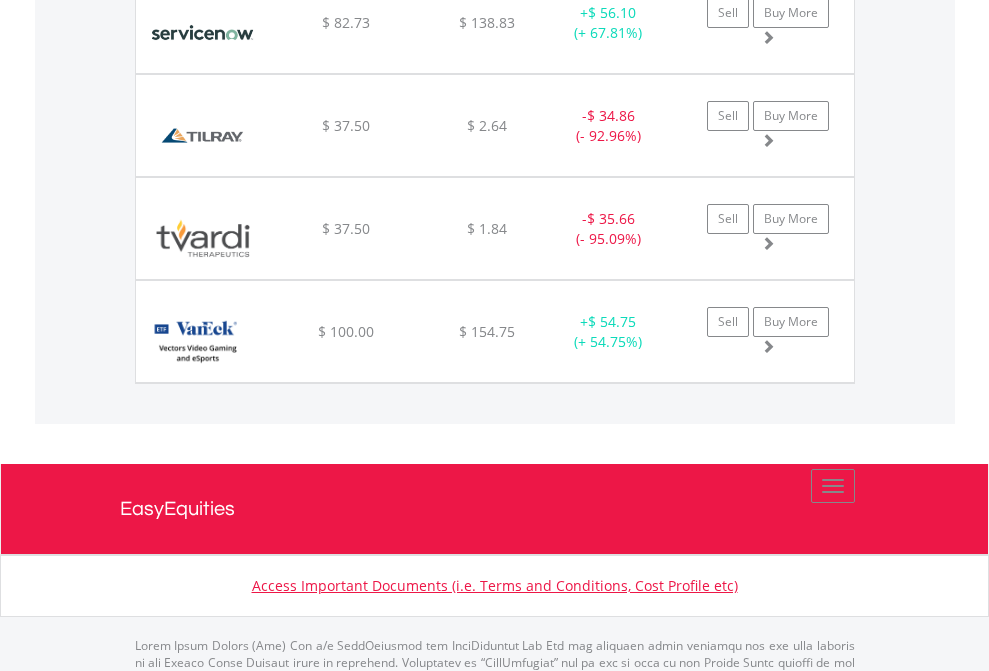 click on "EasyEquities RA" at bounding box center (818, -1745) 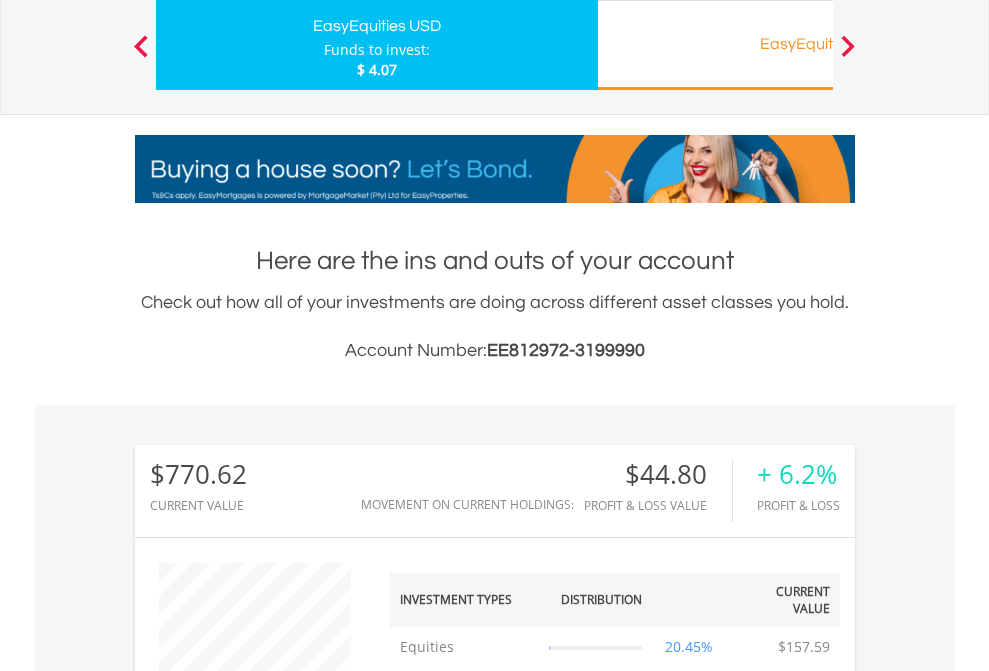 scroll, scrollTop: 999808, scrollLeft: 999687, axis: both 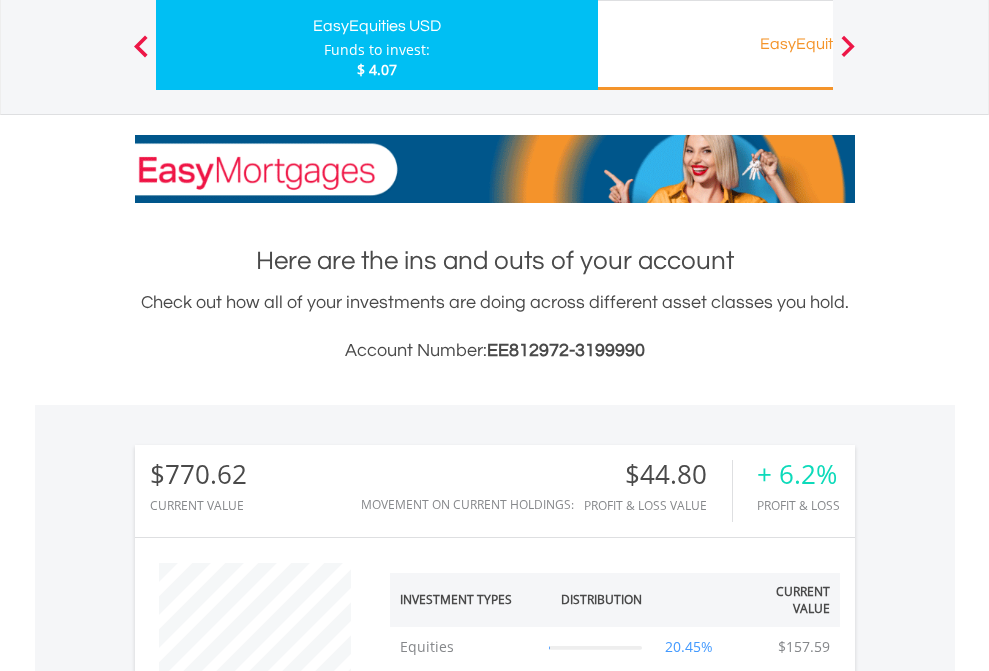 click on "All Holdings" at bounding box center [268, 1362] 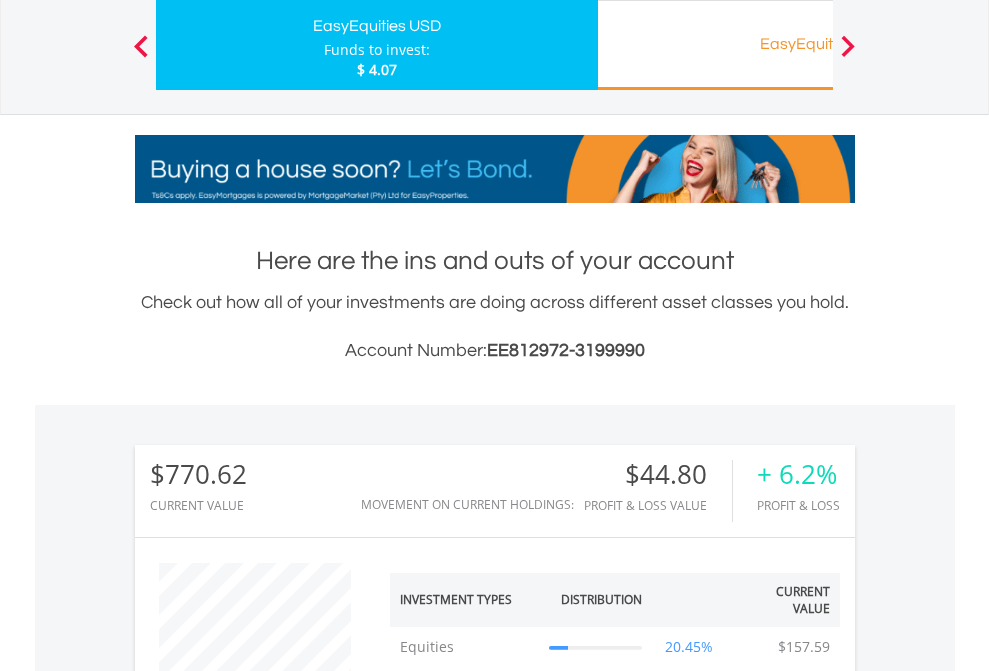scroll, scrollTop: 1533, scrollLeft: 0, axis: vertical 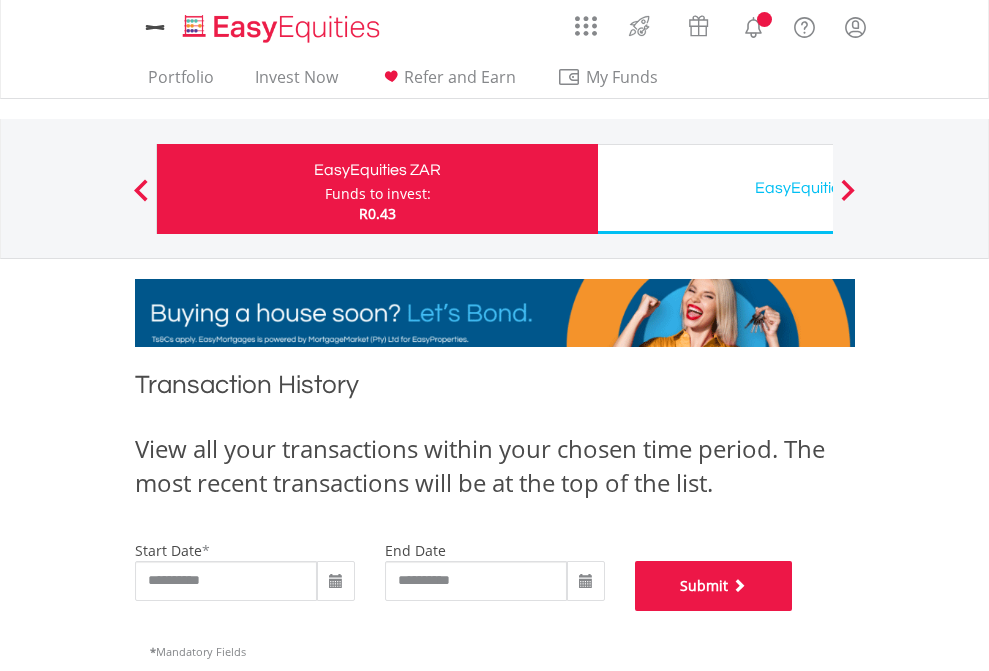 click on "Submit" at bounding box center [714, 586] 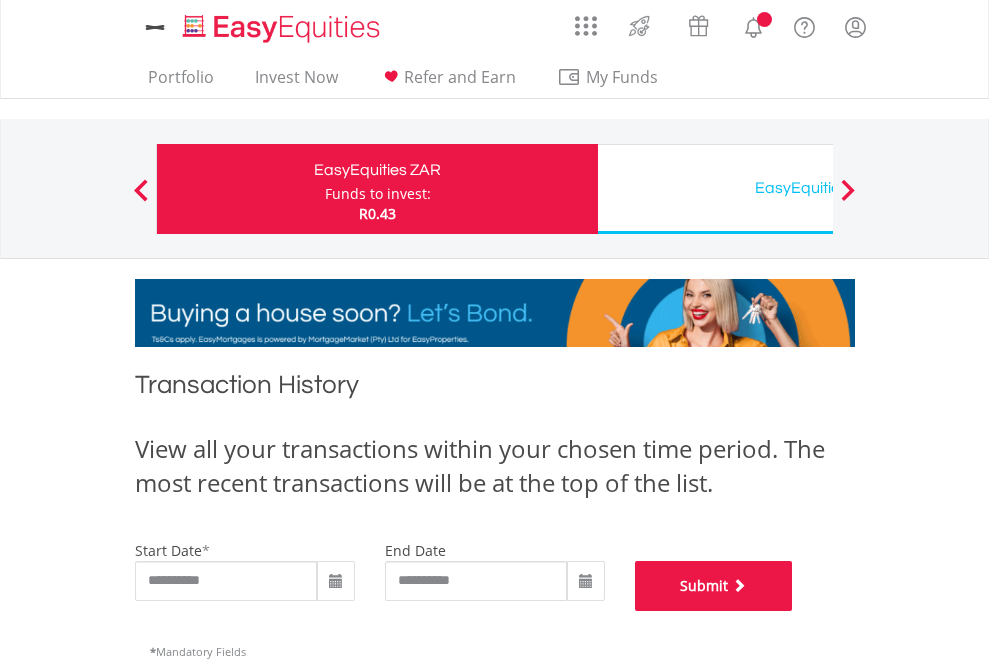 scroll, scrollTop: 811, scrollLeft: 0, axis: vertical 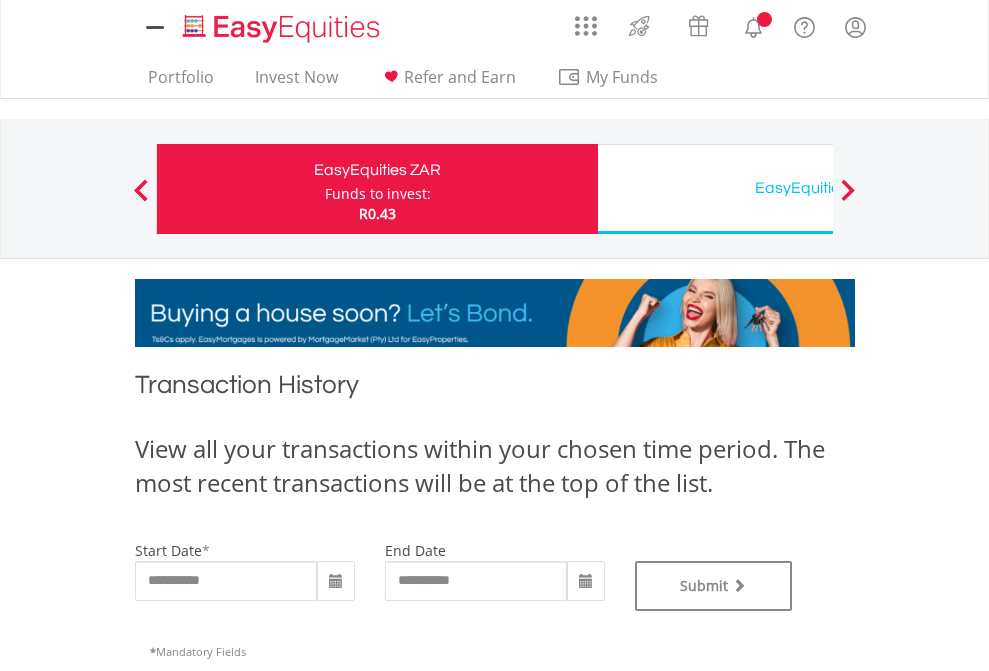 click on "EasyEquities USD" at bounding box center [818, 188] 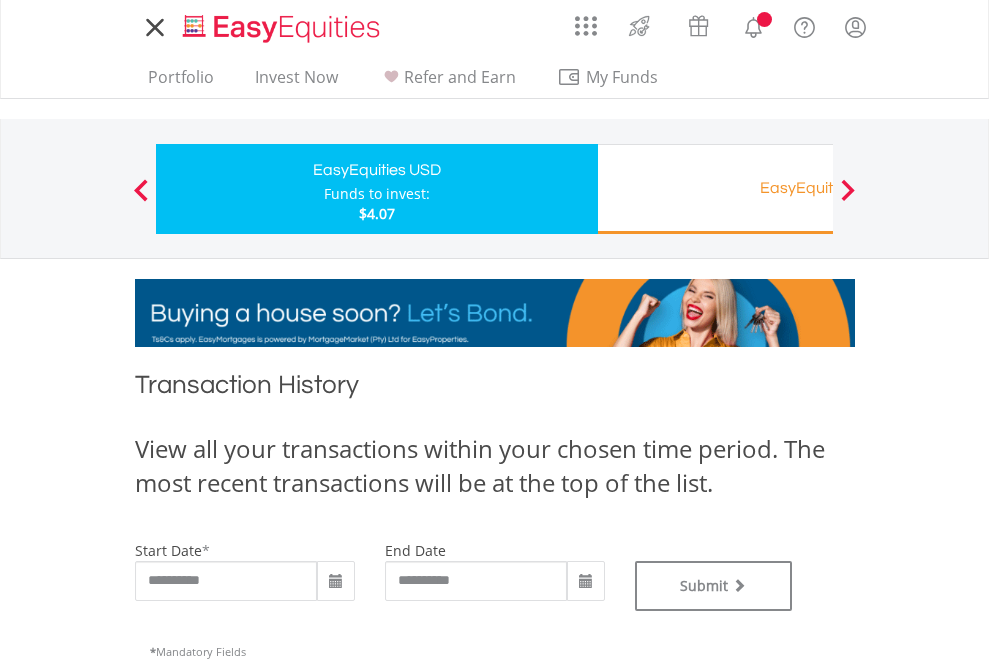 scroll, scrollTop: 0, scrollLeft: 0, axis: both 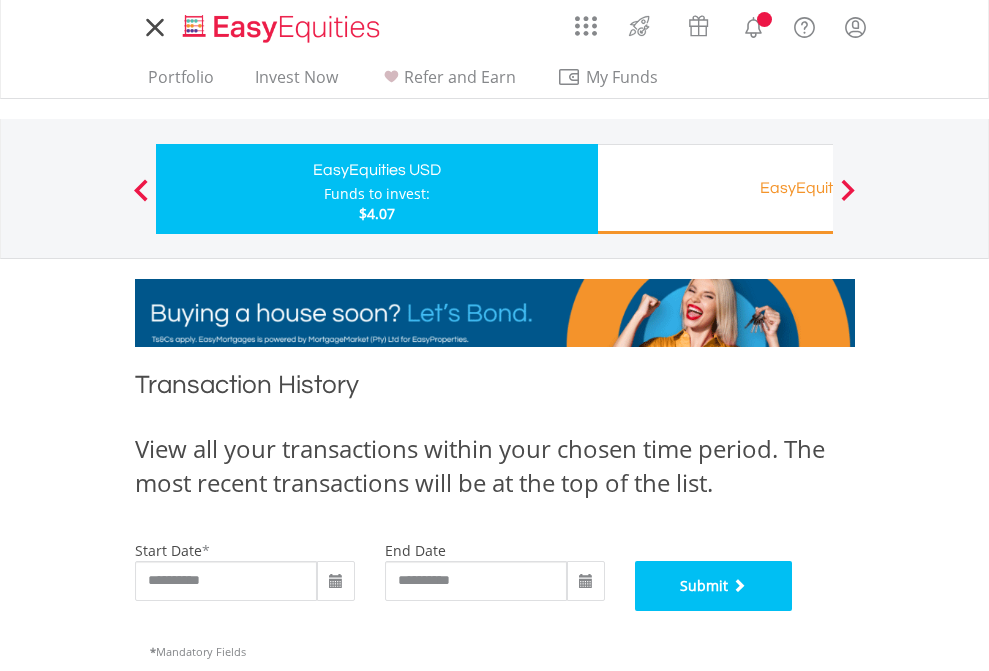 click on "Submit" at bounding box center [714, 586] 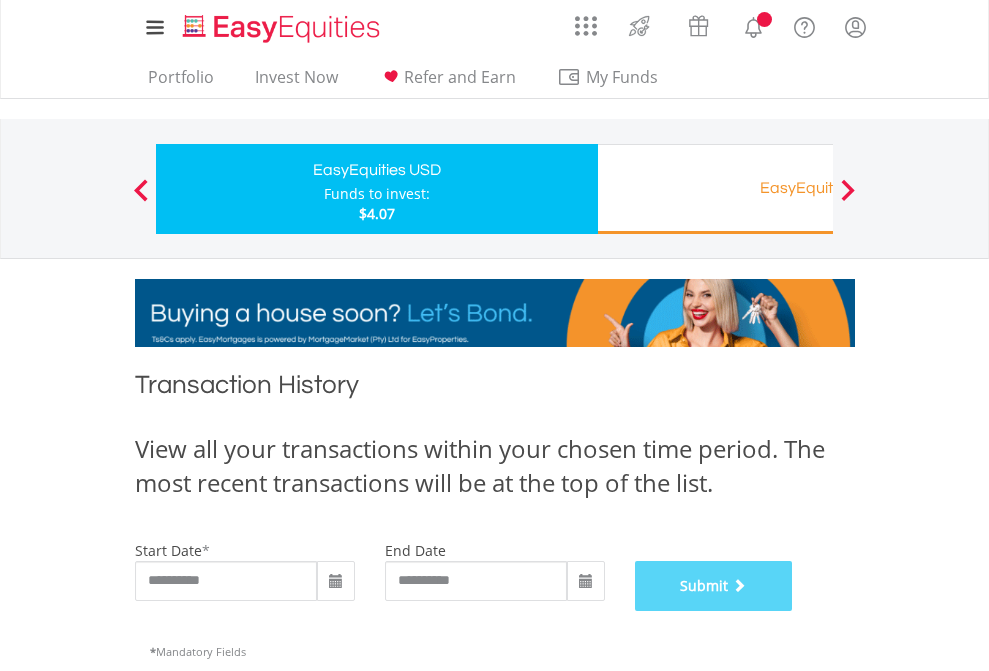 scroll, scrollTop: 811, scrollLeft: 0, axis: vertical 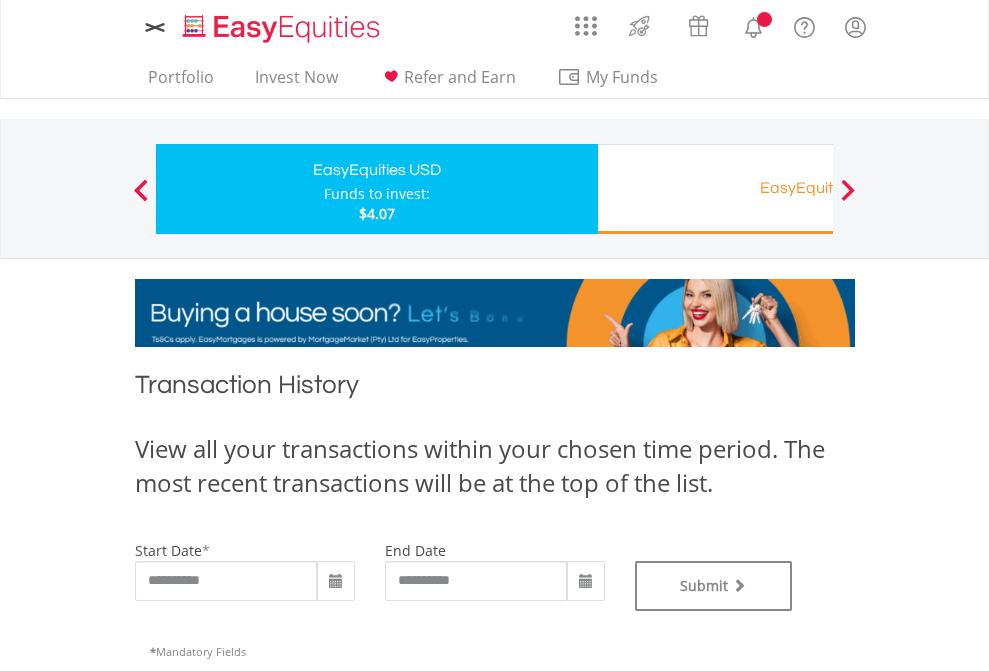 click on "EasyEquities RA" at bounding box center [818, 188] 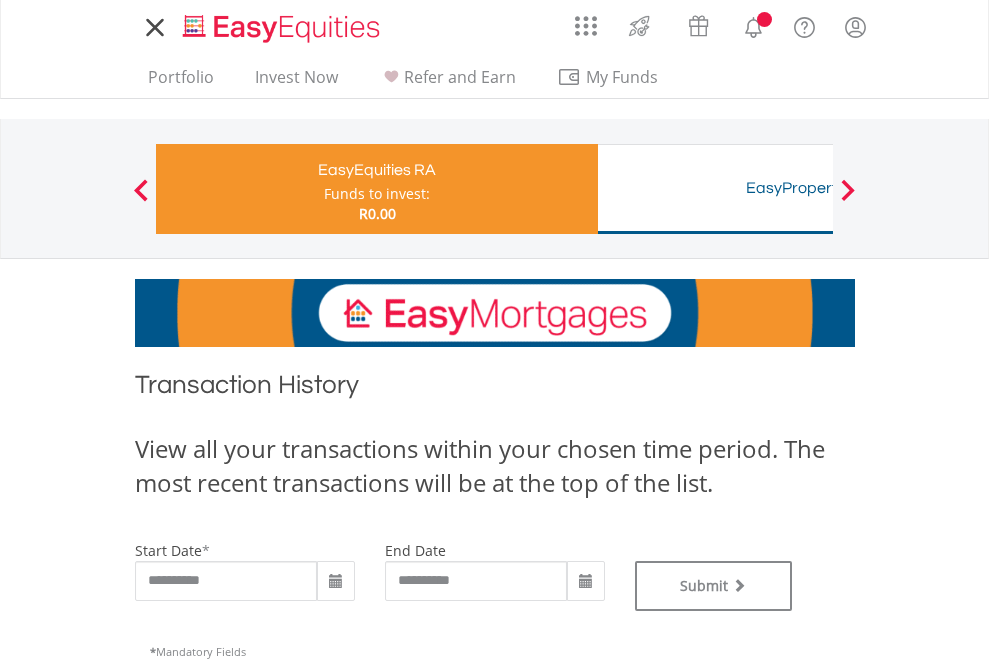 scroll, scrollTop: 0, scrollLeft: 0, axis: both 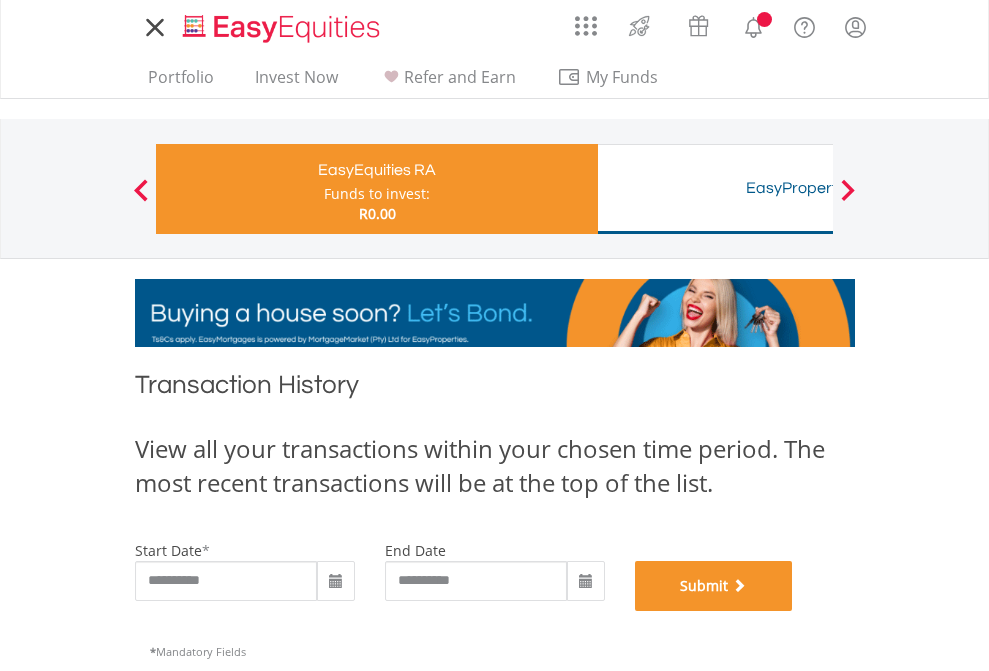 click on "Submit" at bounding box center [714, 586] 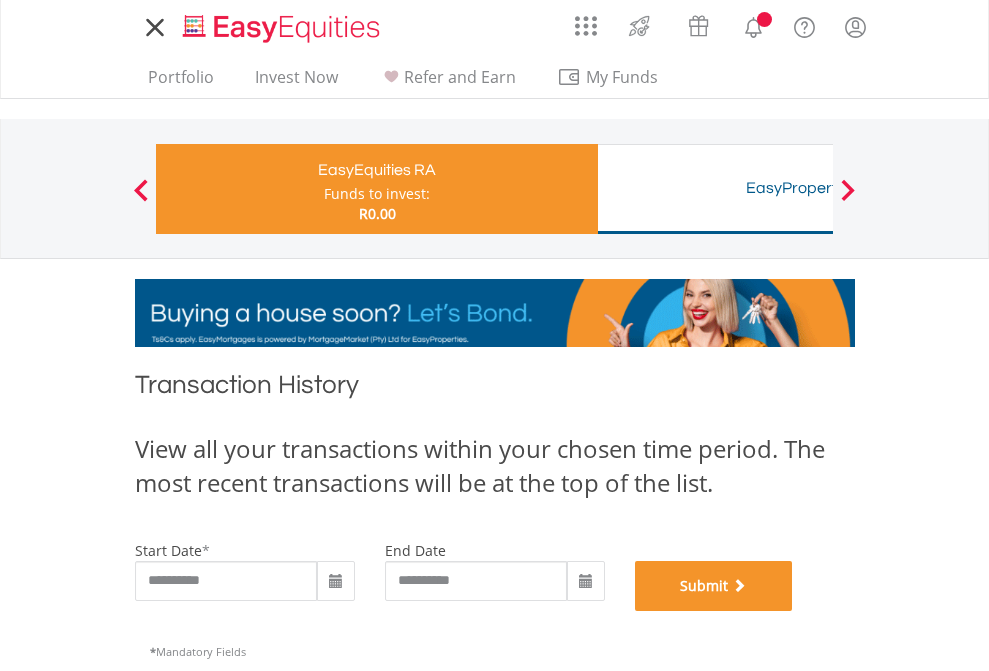 scroll, scrollTop: 811, scrollLeft: 0, axis: vertical 